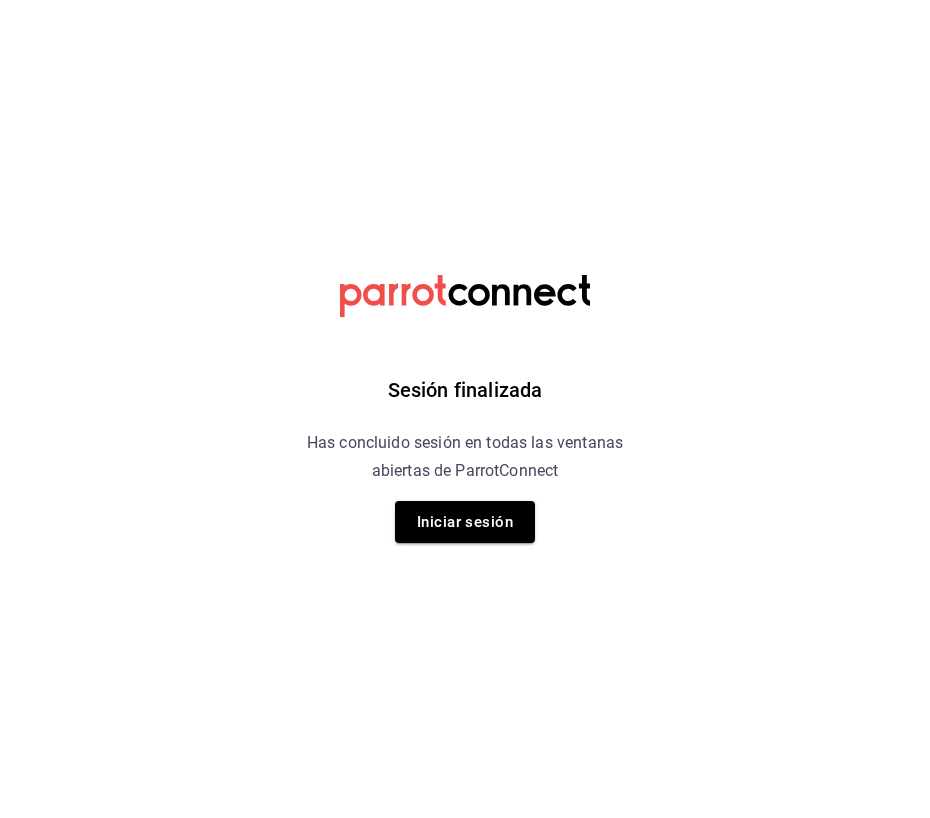 scroll, scrollTop: 0, scrollLeft: 0, axis: both 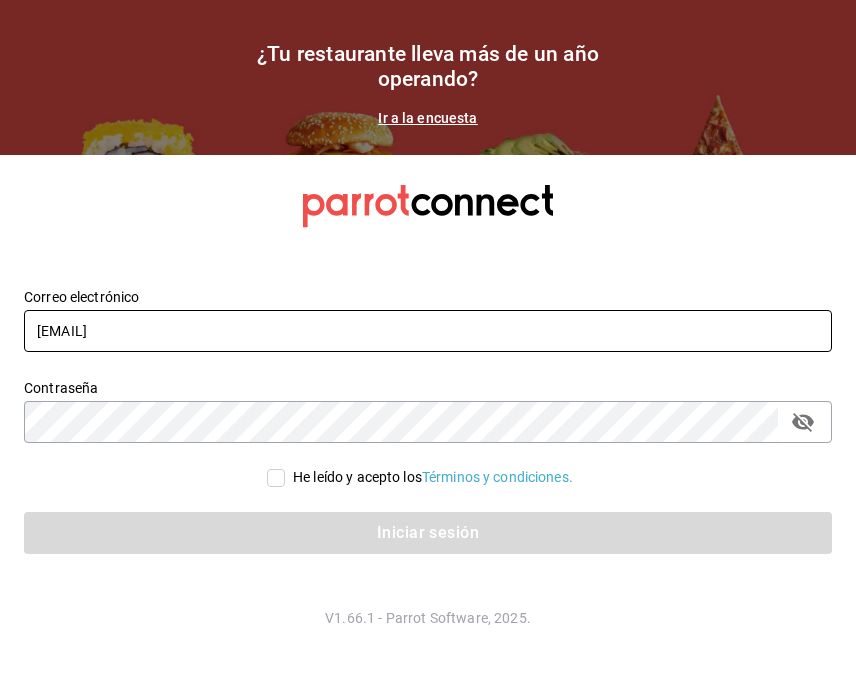 click on "pr@peace.com" at bounding box center (428, 331) 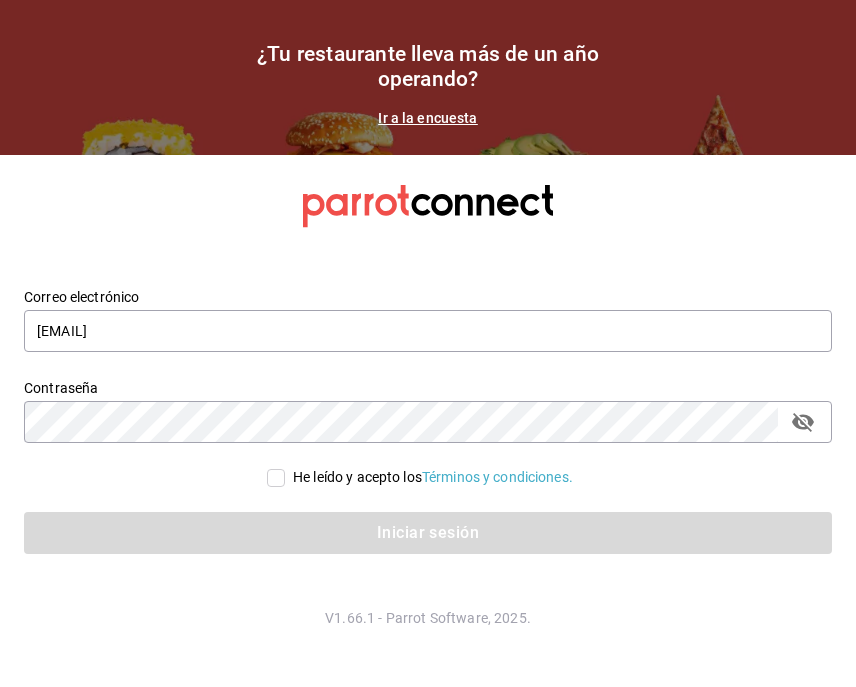 click on "He leído y acepto los  Términos y condiciones." at bounding box center (276, 478) 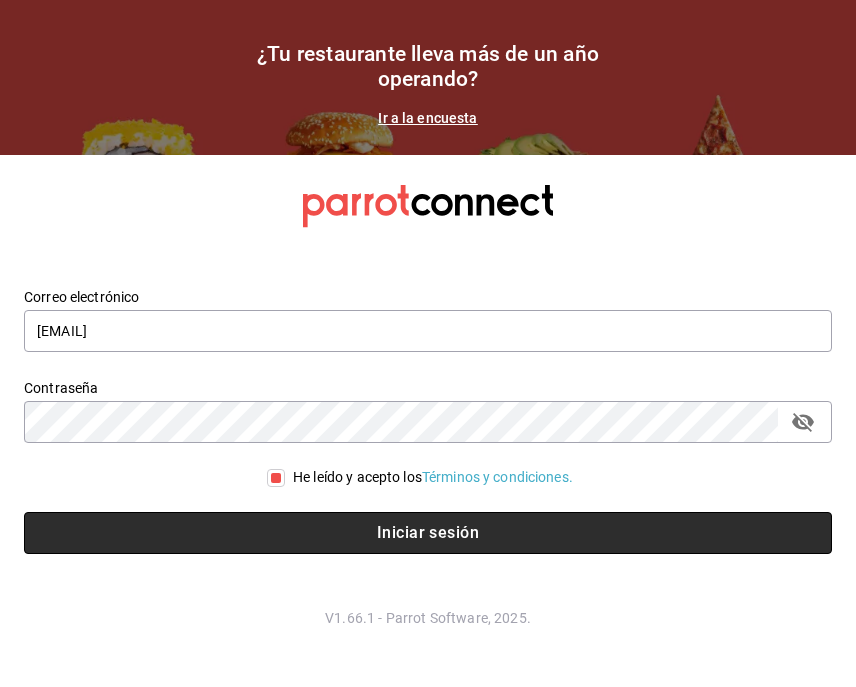 click on "Iniciar sesión" at bounding box center [428, 533] 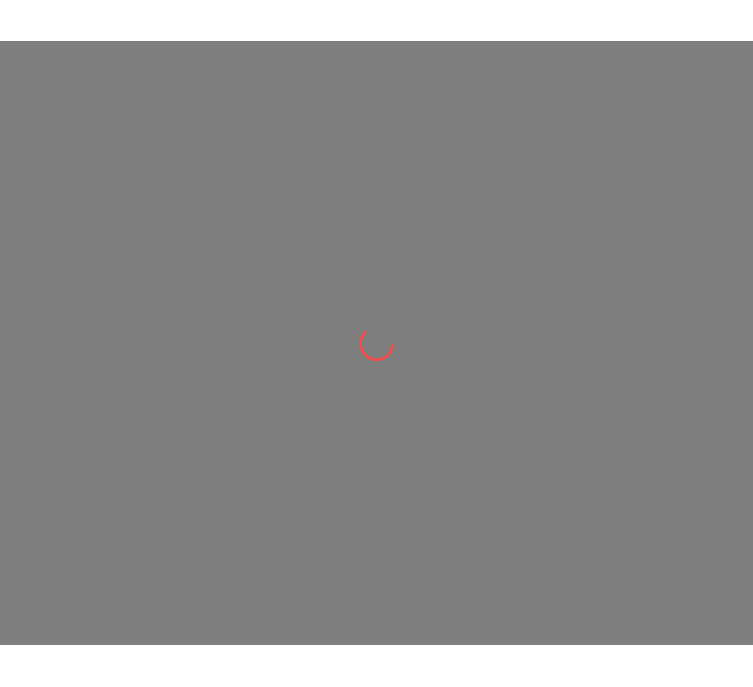 scroll, scrollTop: 0, scrollLeft: 0, axis: both 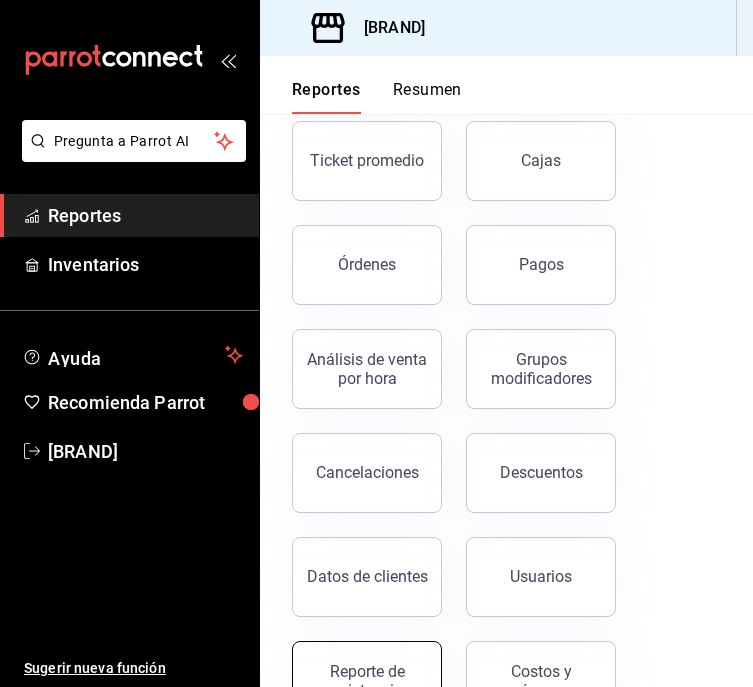 click on "Reporte de asistencia" at bounding box center [367, 681] 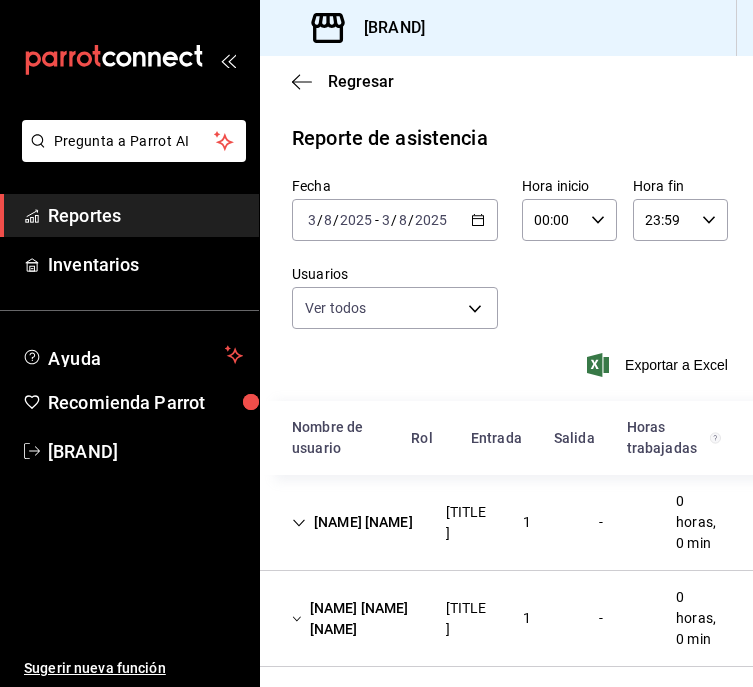 click on "2025-08-03 3 / 8 / 2025 - 2025-08-03 3 / 8 / 2025" at bounding box center [395, 220] 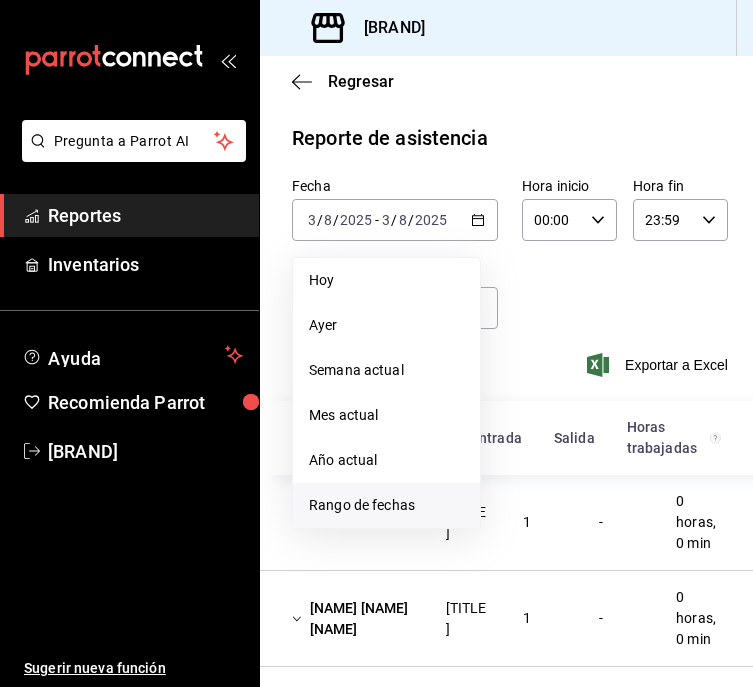 click on "Rango de fechas" at bounding box center [386, 505] 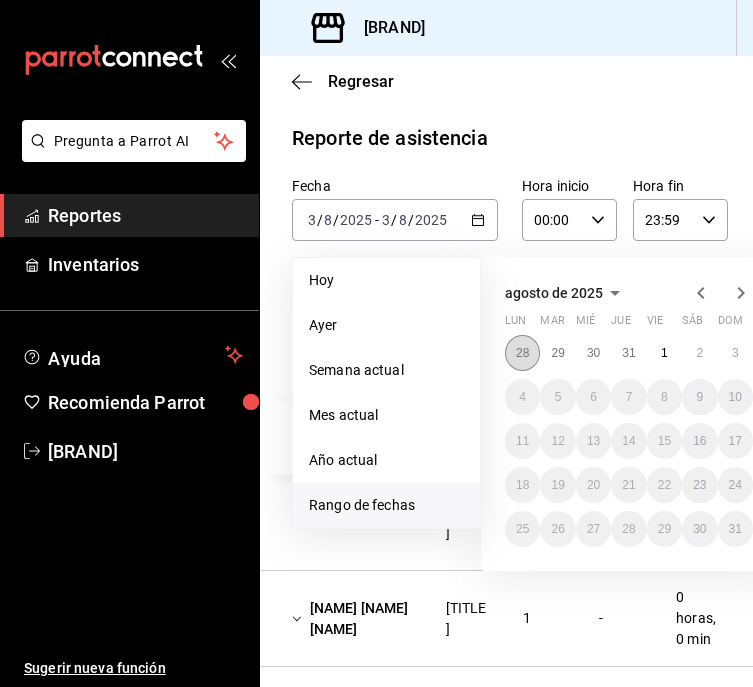click on "28" at bounding box center [522, 353] 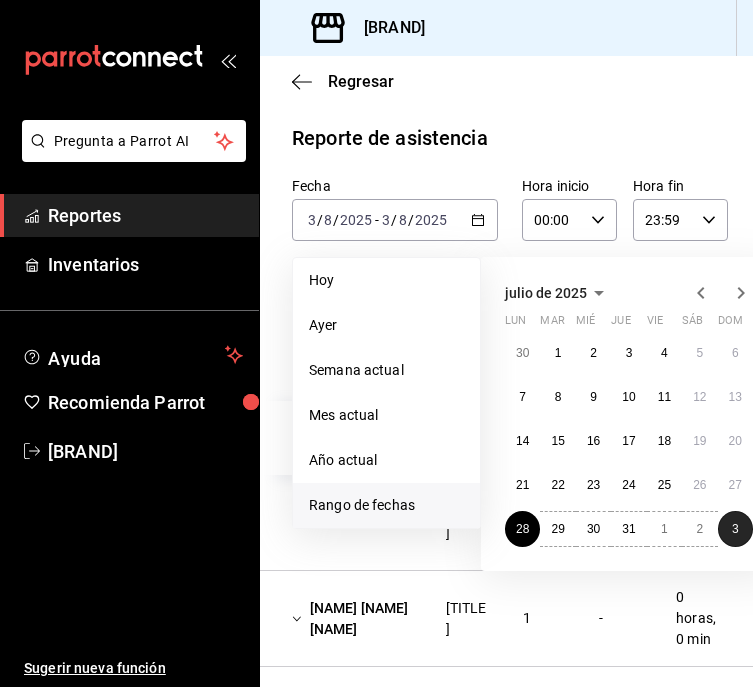 click on "3" at bounding box center [735, 529] 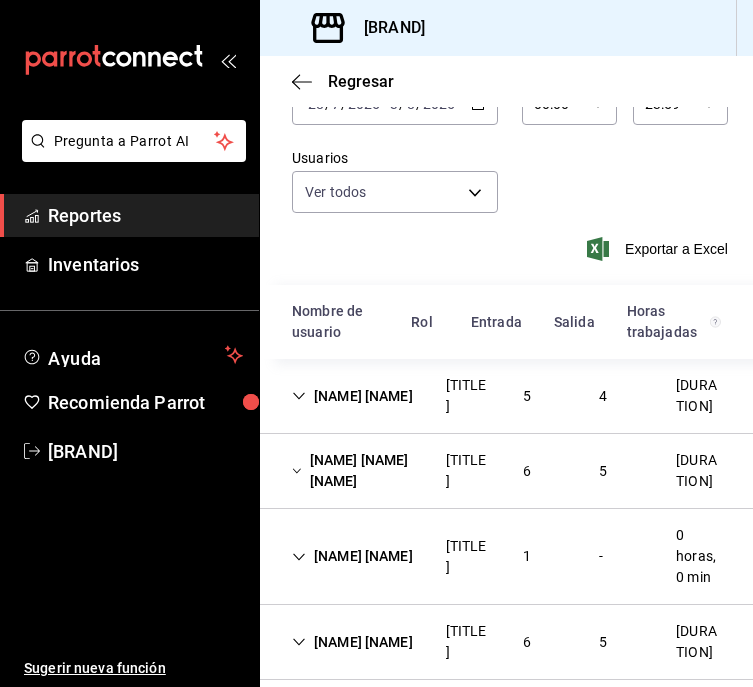 scroll, scrollTop: 140, scrollLeft: 0, axis: vertical 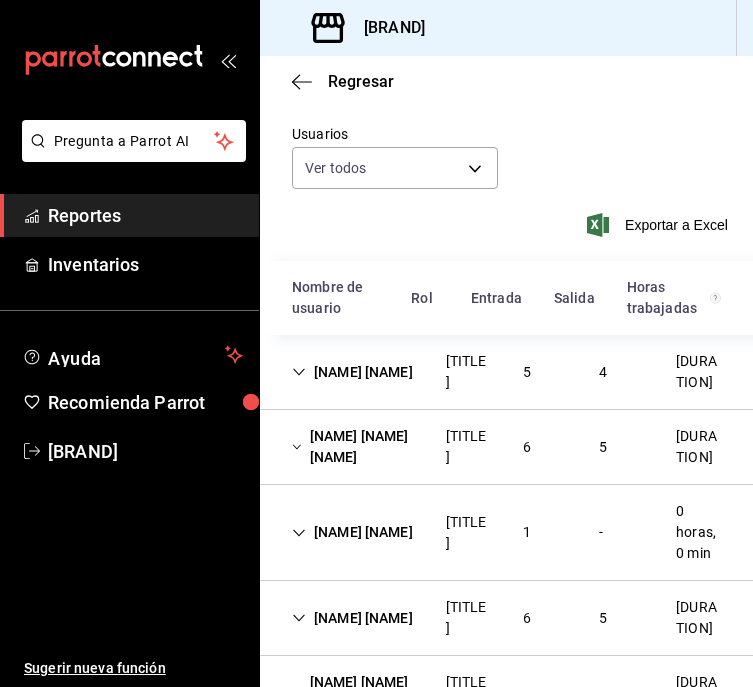 click on "[TITLE]" at bounding box center [468, 372] 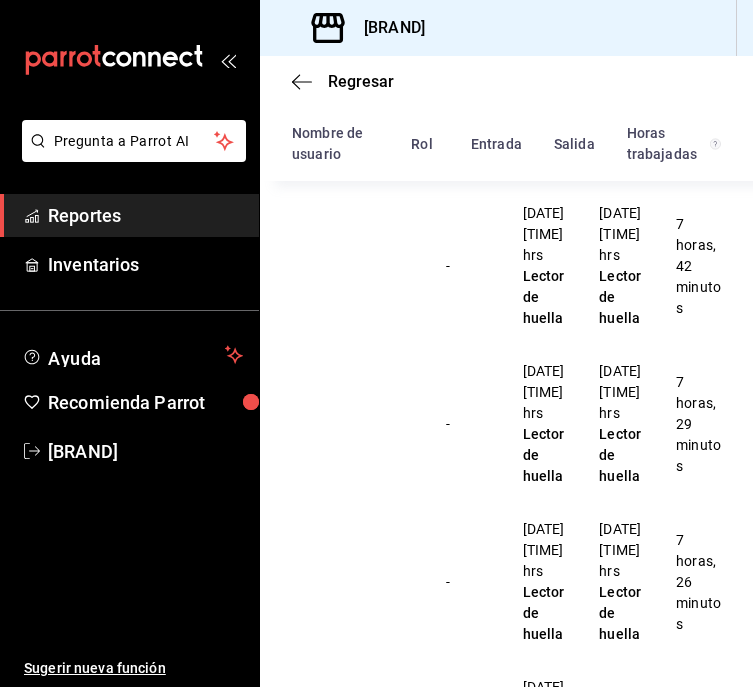 scroll, scrollTop: 393, scrollLeft: 0, axis: vertical 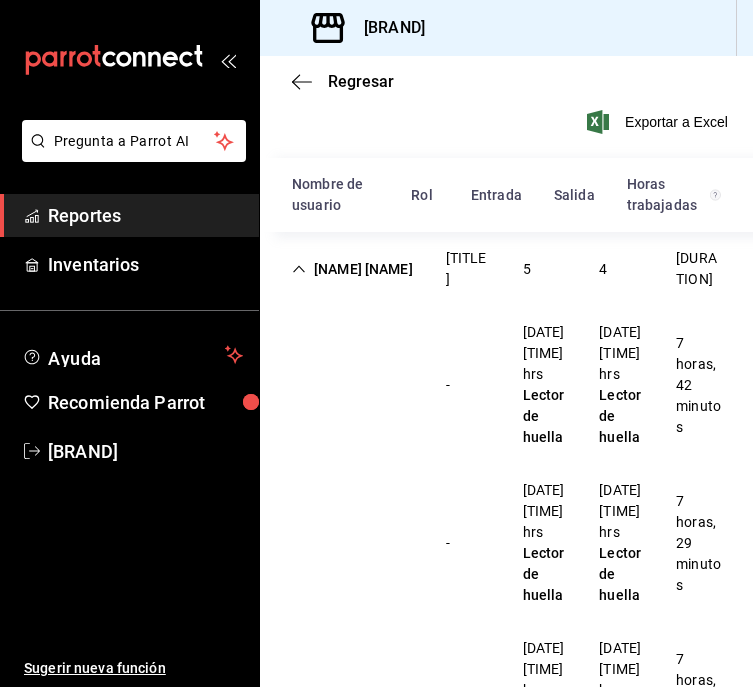 click on "[NAME] [NAME]" at bounding box center [352, 269] 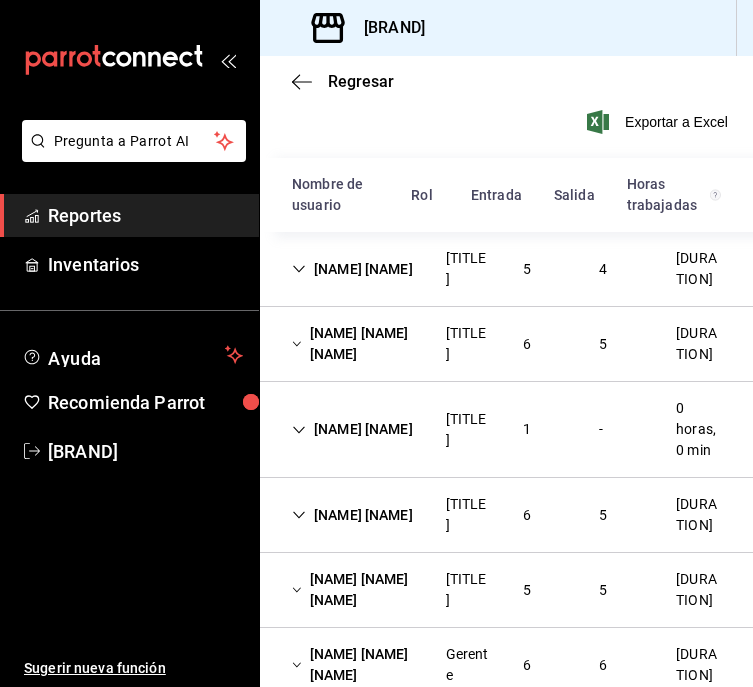 click on "[NAME] [NAME] [NAME]" at bounding box center [353, 344] 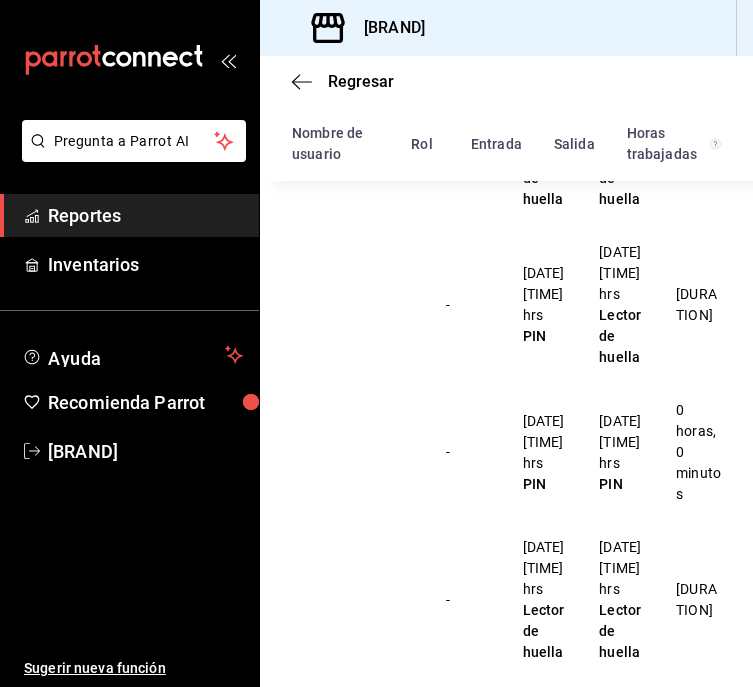 scroll, scrollTop: 638, scrollLeft: 0, axis: vertical 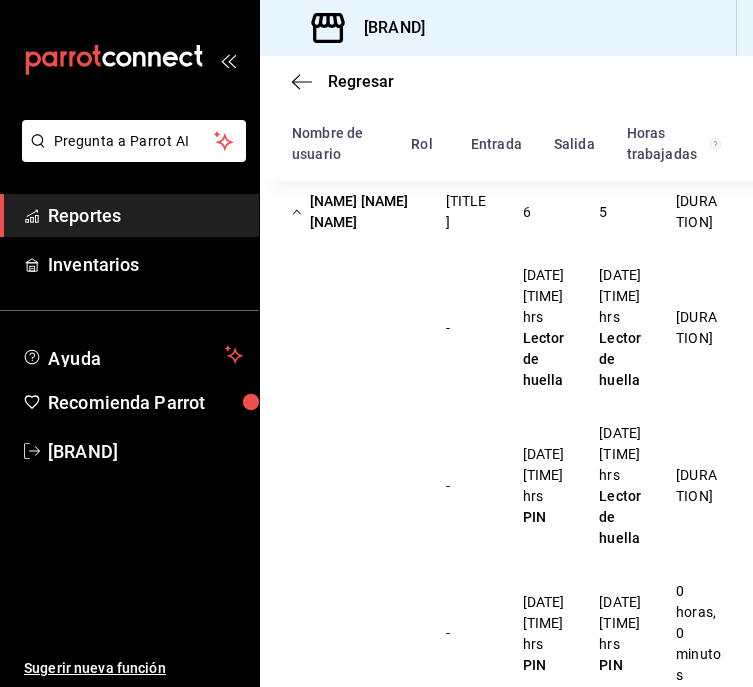 click on "[NAME] [NAME] [NAME] [TITLE] [NUMBER] [NUMBER] [DURATION]" at bounding box center [506, 212] 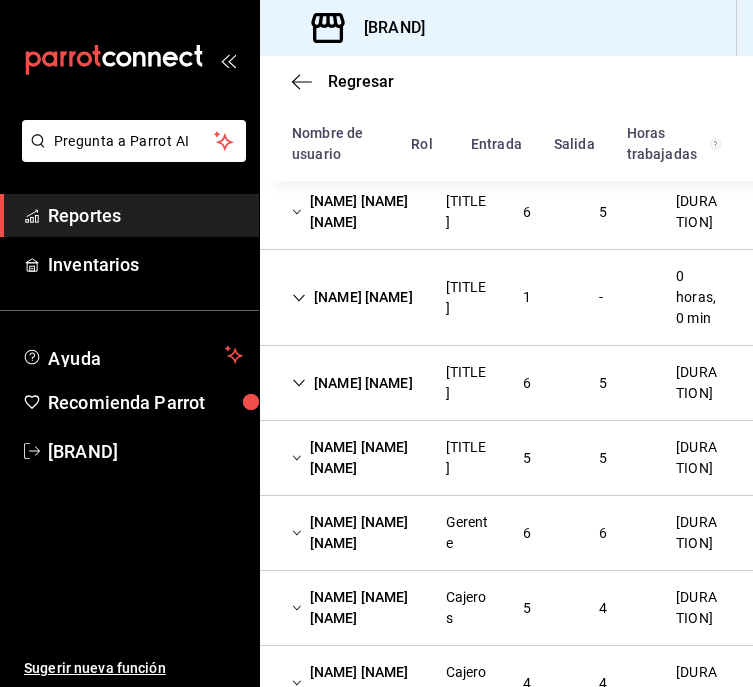 click on "[TITLE]" at bounding box center [468, 298] 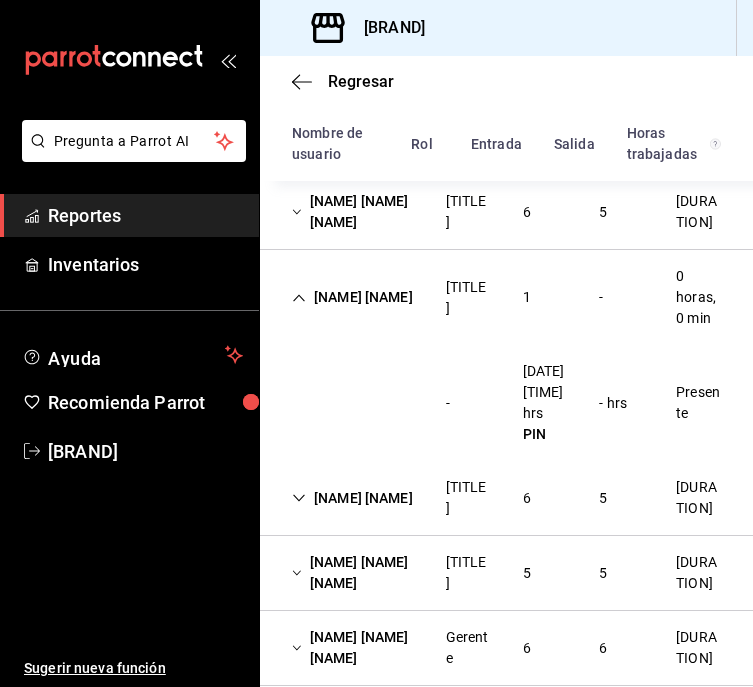 click on "[TITLE]" at bounding box center [468, 298] 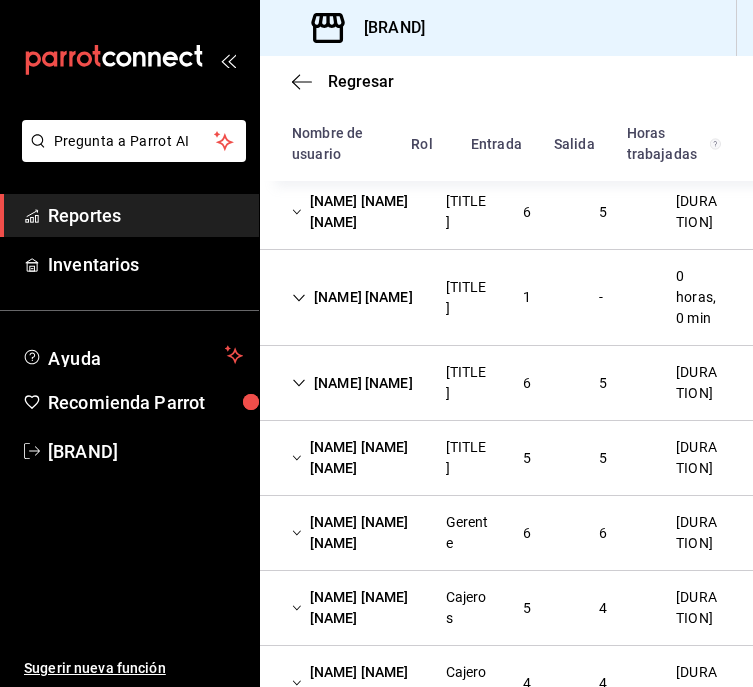 click on "[TITLE]" at bounding box center (468, 383) 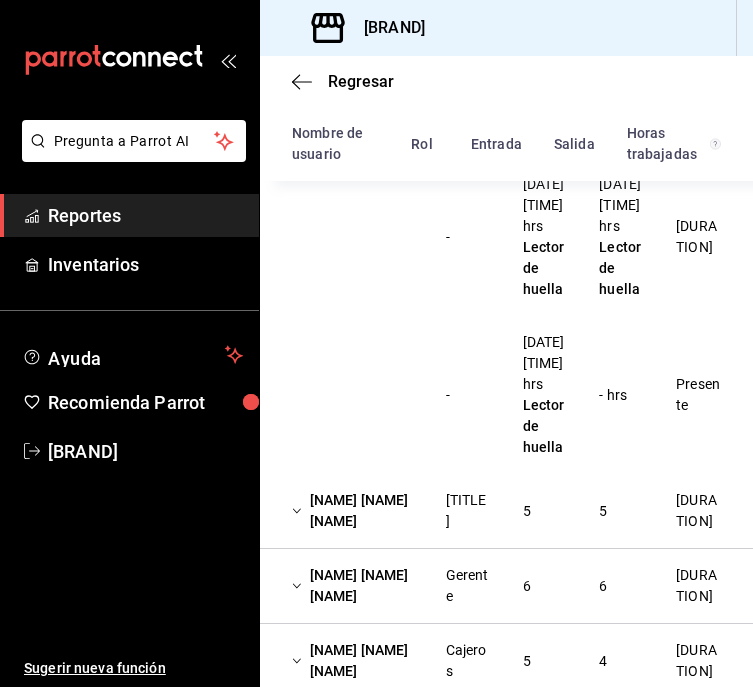 scroll, scrollTop: 1274, scrollLeft: 0, axis: vertical 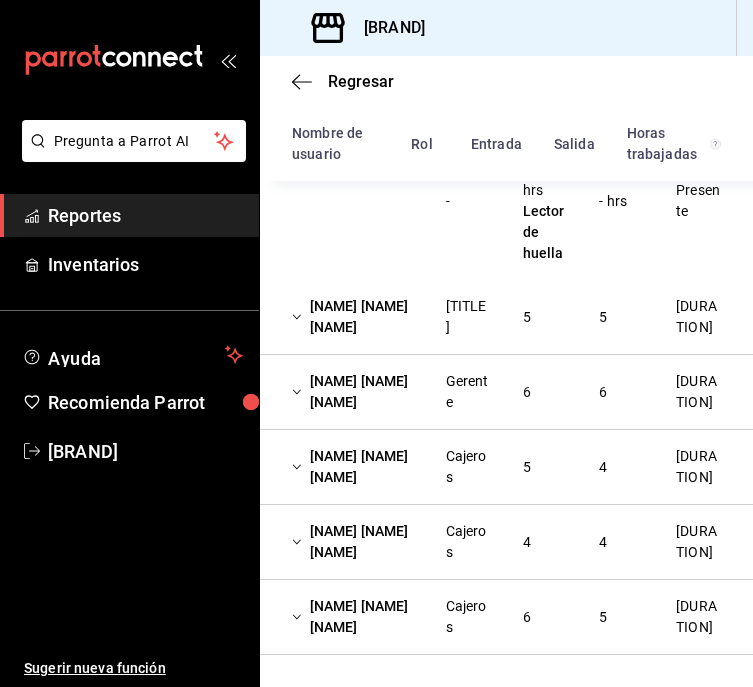 click on "[TITLE]" at bounding box center (468, 317) 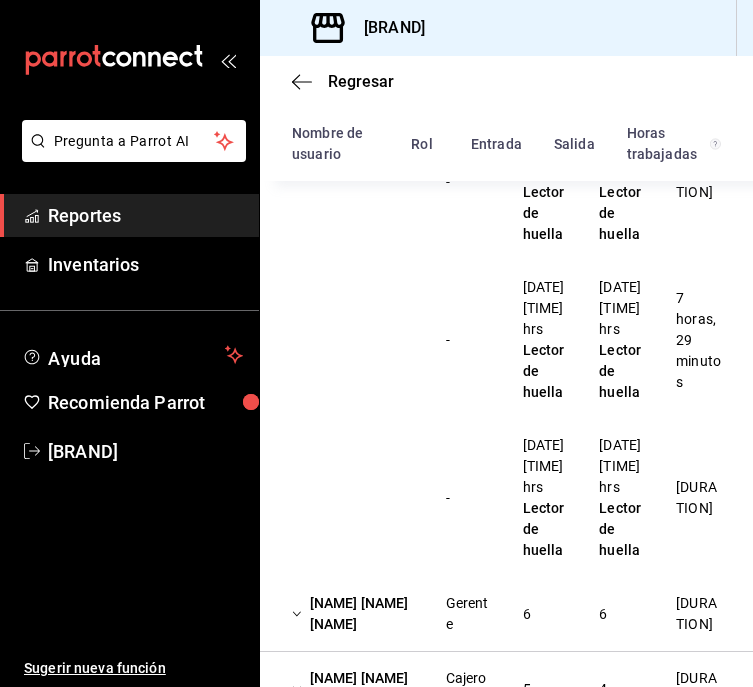 scroll, scrollTop: 2041, scrollLeft: 0, axis: vertical 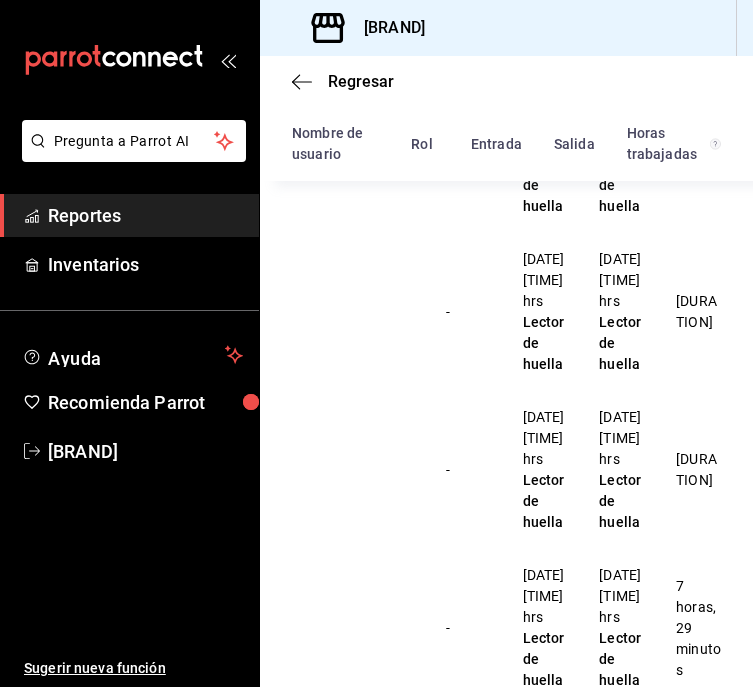 click on "[NAME] [NAME] [NAME]" at bounding box center (353, 38) 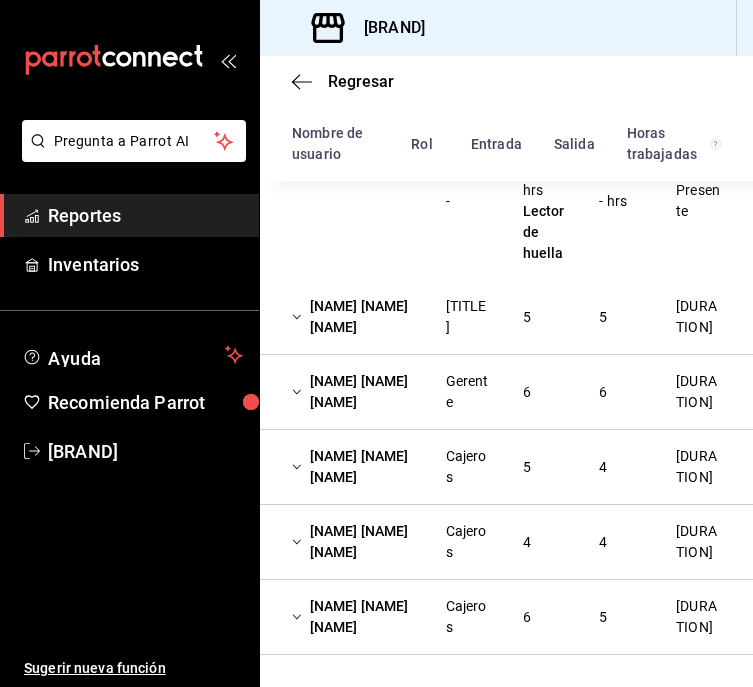 click on "Gerente" at bounding box center (468, 392) 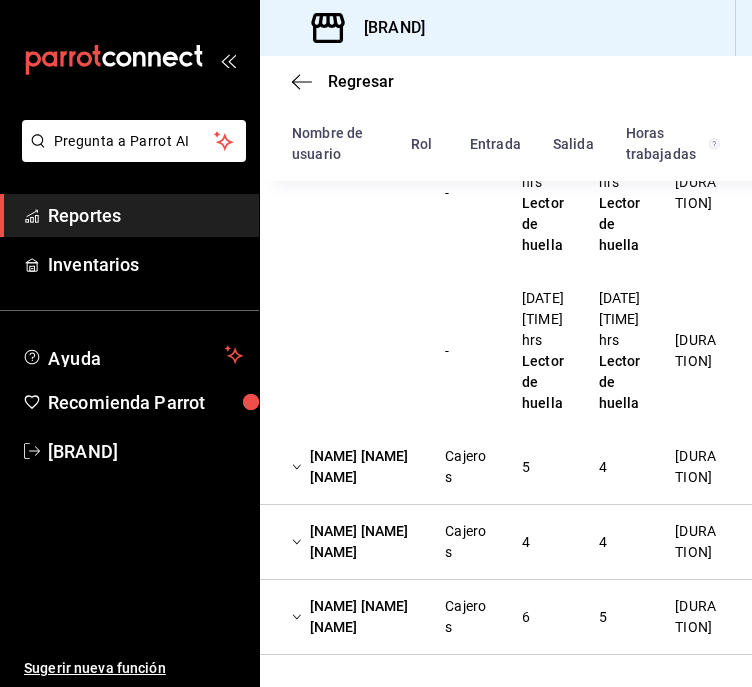 scroll, scrollTop: 2633, scrollLeft: 0, axis: vertical 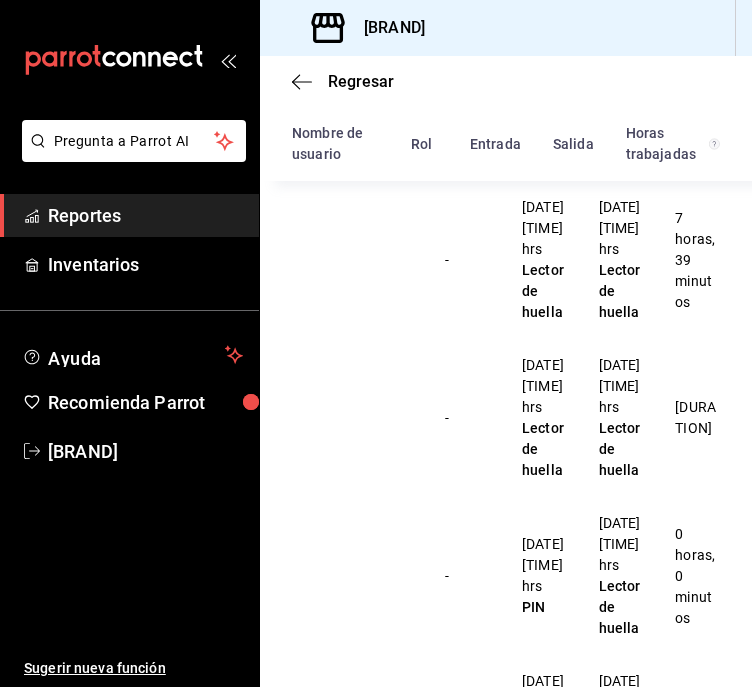 click on "Gerente" at bounding box center (467, -14) 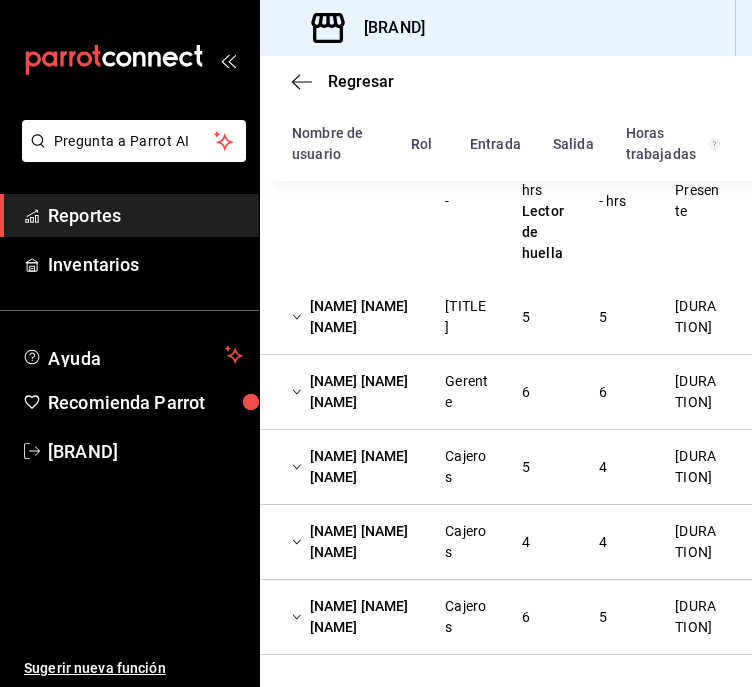 click on "Cajeros" at bounding box center (467, 467) 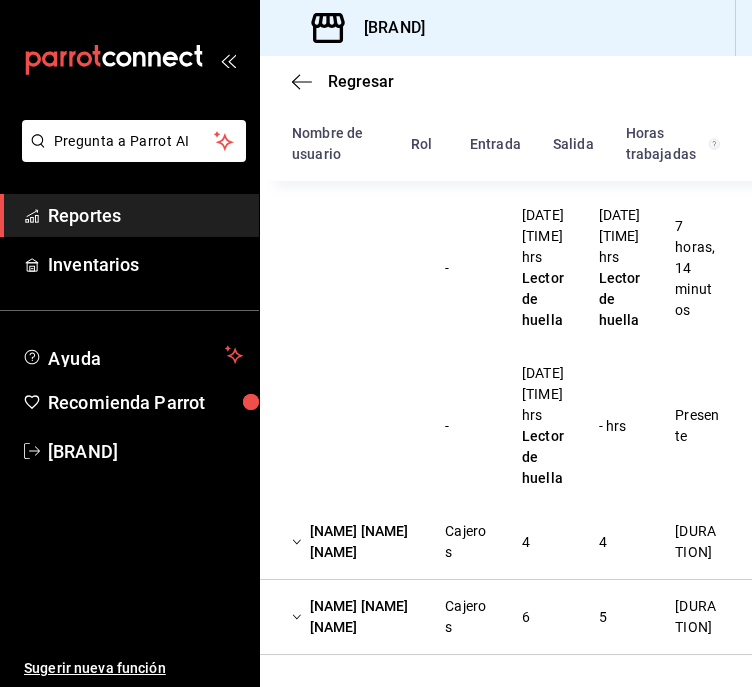 scroll, scrollTop: 2624, scrollLeft: 0, axis: vertical 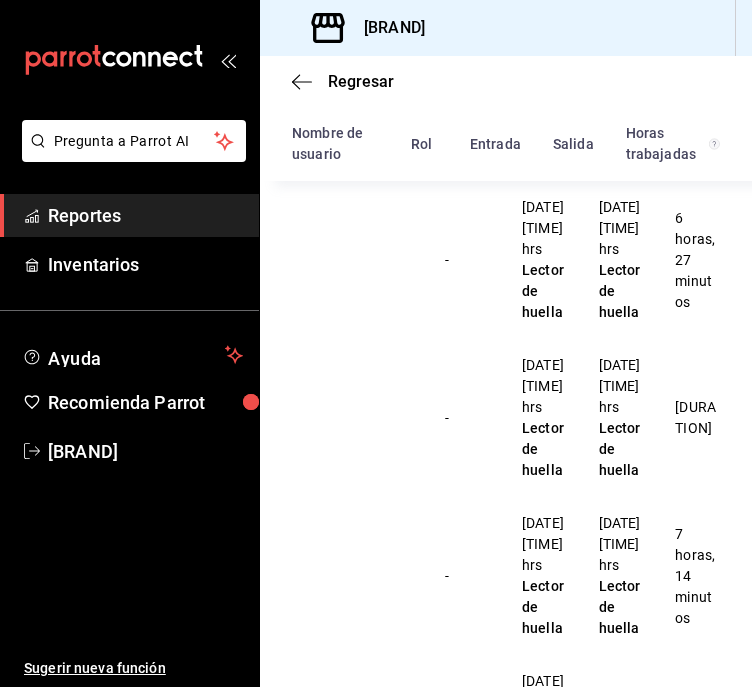 click on "[NAME] [NAME] [NAME]" at bounding box center [352, -14] 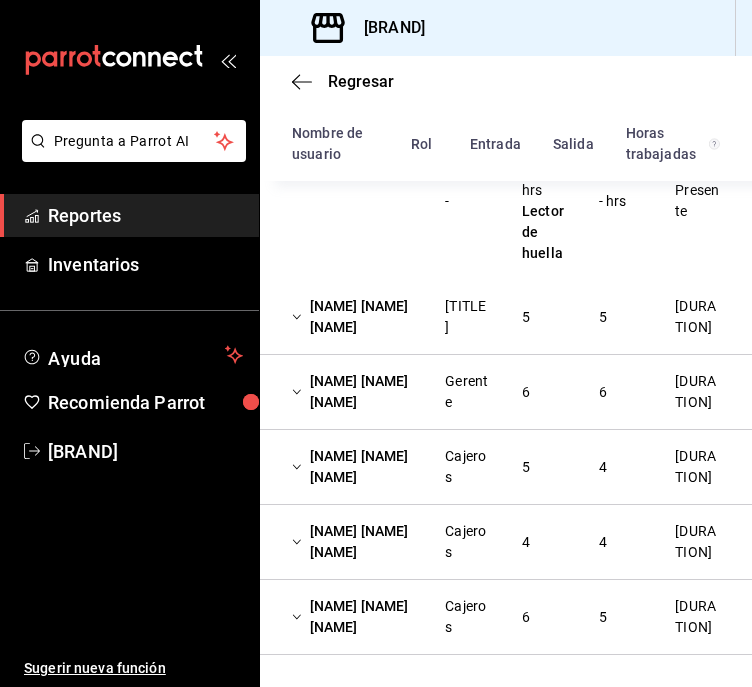 scroll, scrollTop: 1904, scrollLeft: 0, axis: vertical 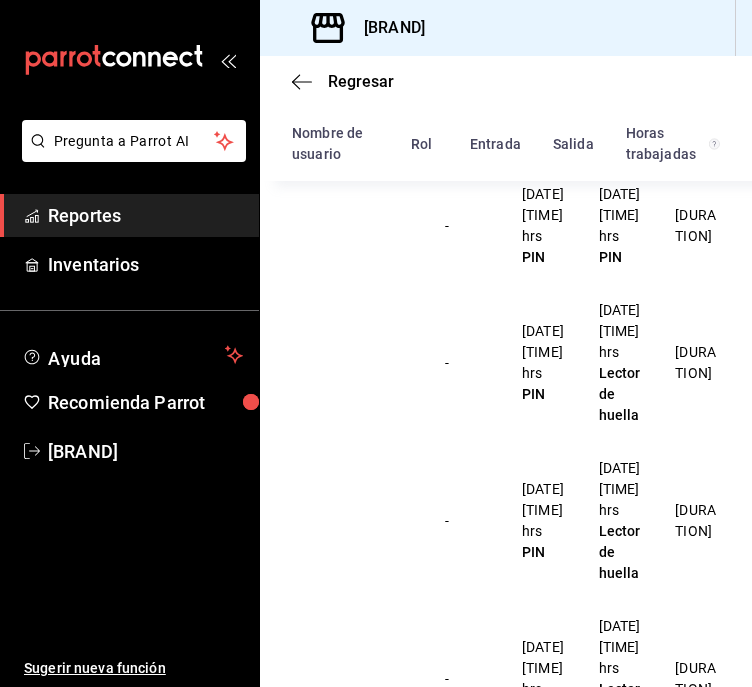 click on "Cajeros" at bounding box center (467, 131) 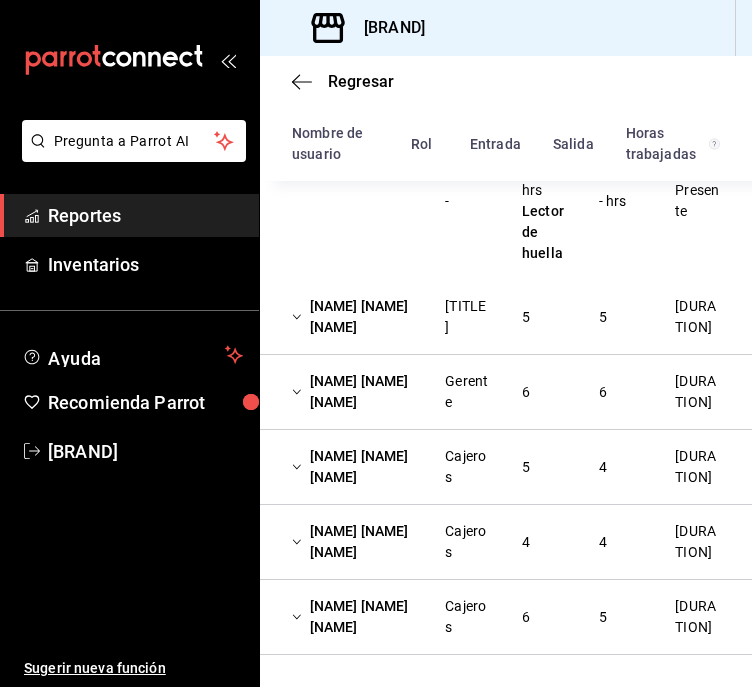 click on "[NAME] [NAME] [NAME] [TITLE] [NUMBER] [NUMBER] [DURATION]" at bounding box center (506, 617) 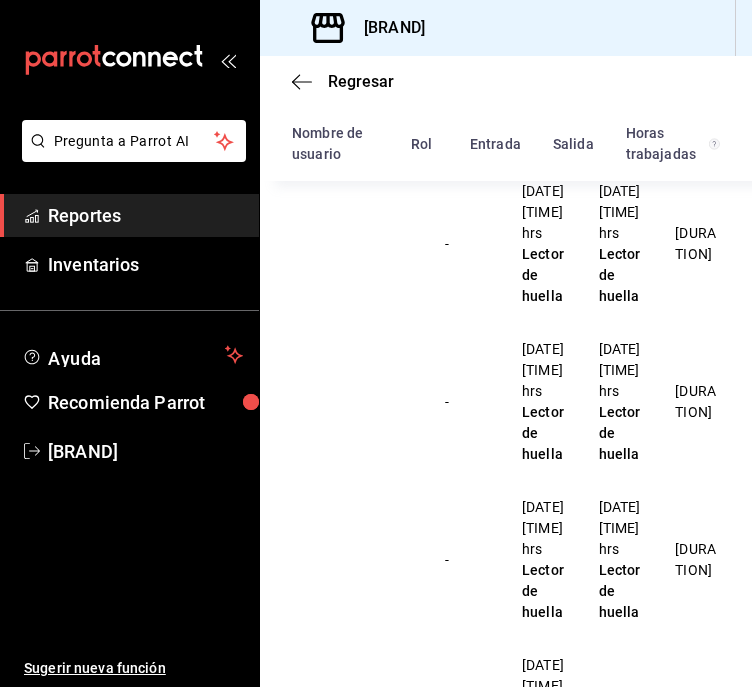 scroll, scrollTop: 2298, scrollLeft: 0, axis: vertical 